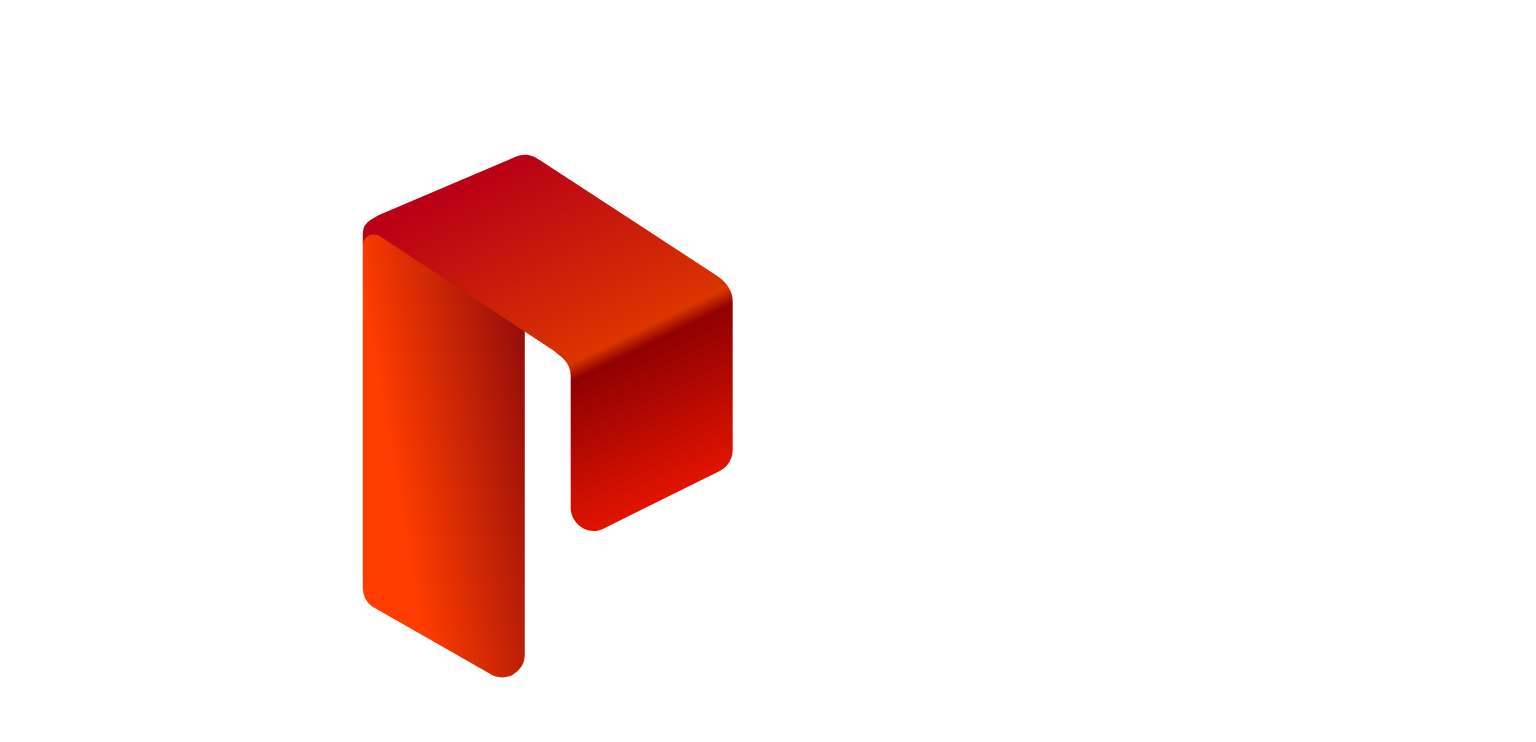 scroll, scrollTop: 0, scrollLeft: 0, axis: both 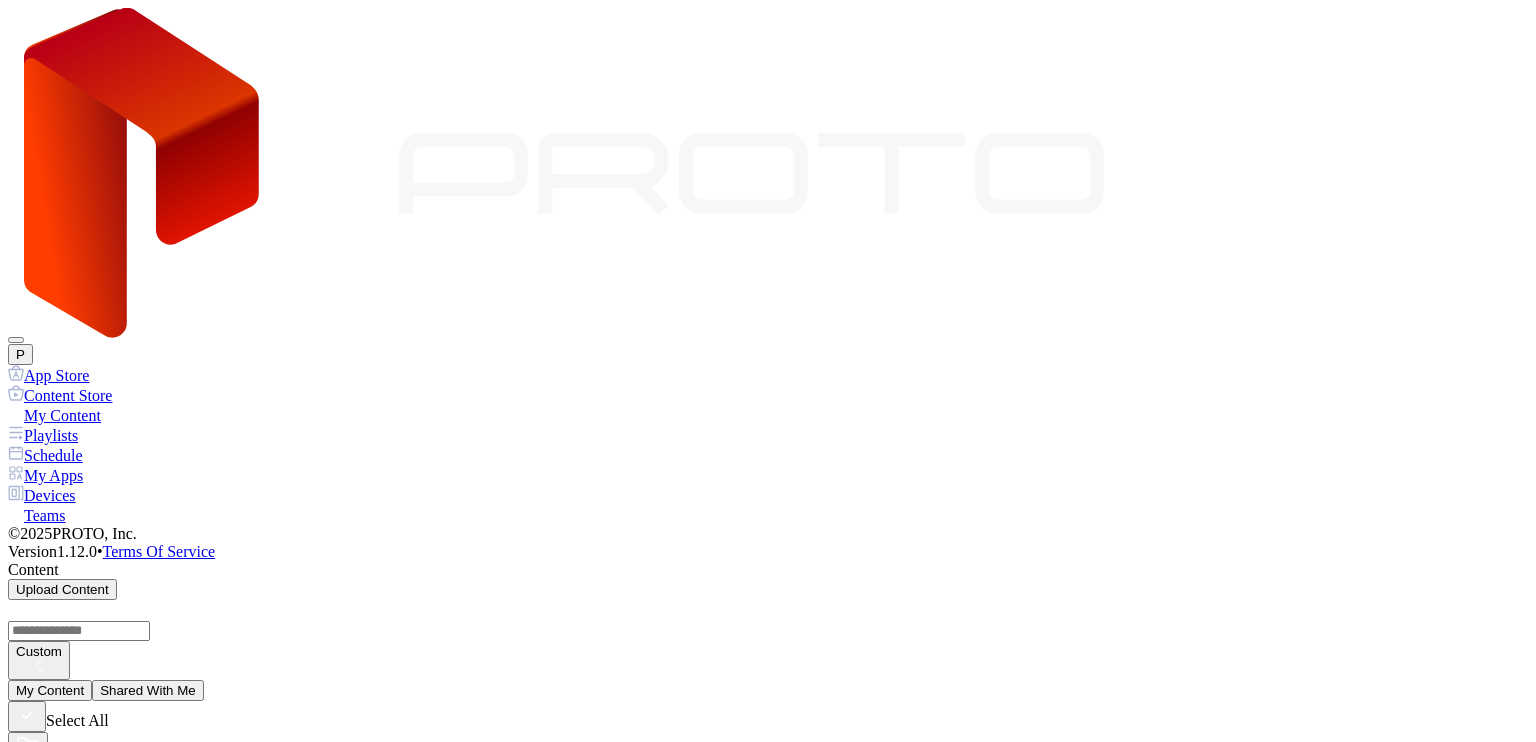 click on "Dismiss" at bounding box center [39, 27521] 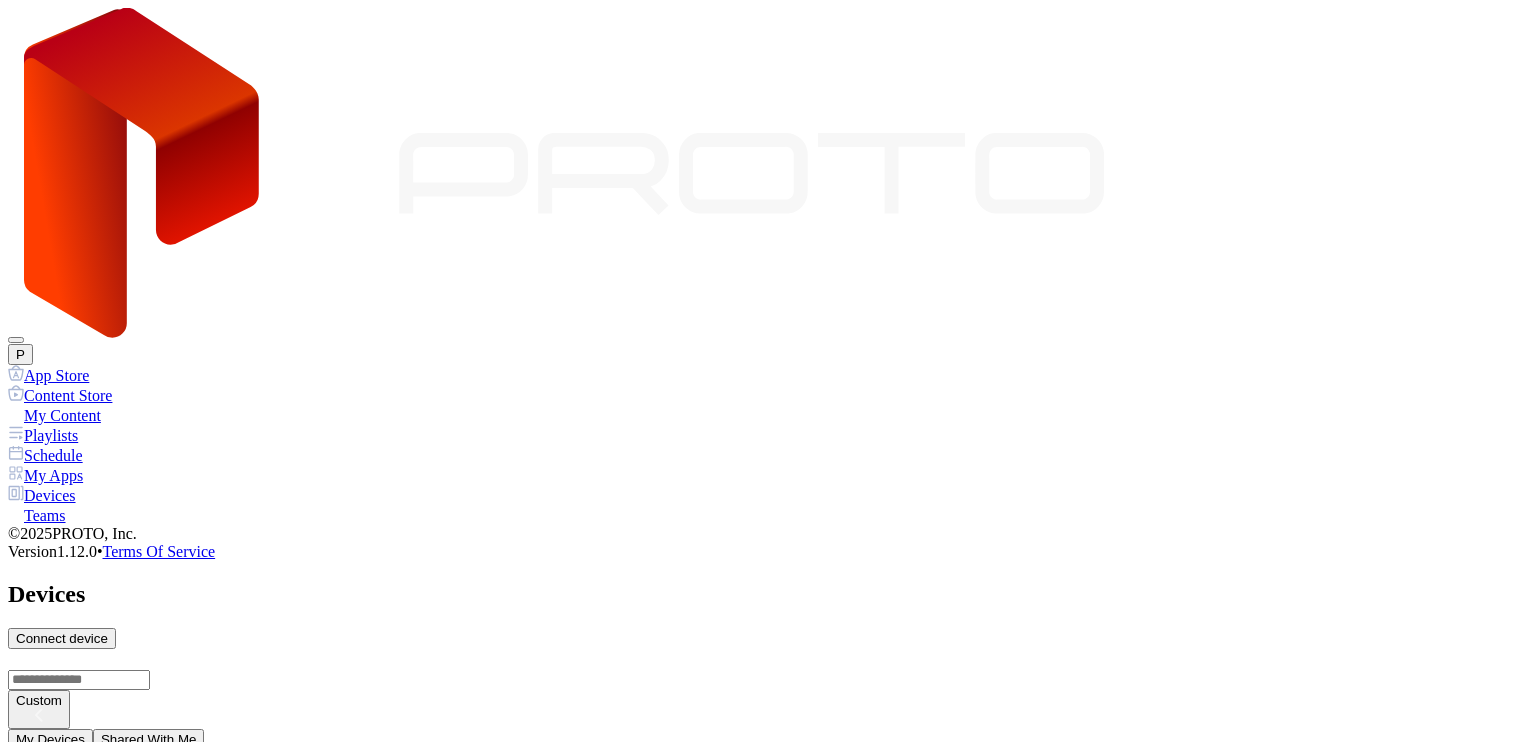 click on "Shared With Me" at bounding box center [149, 739] 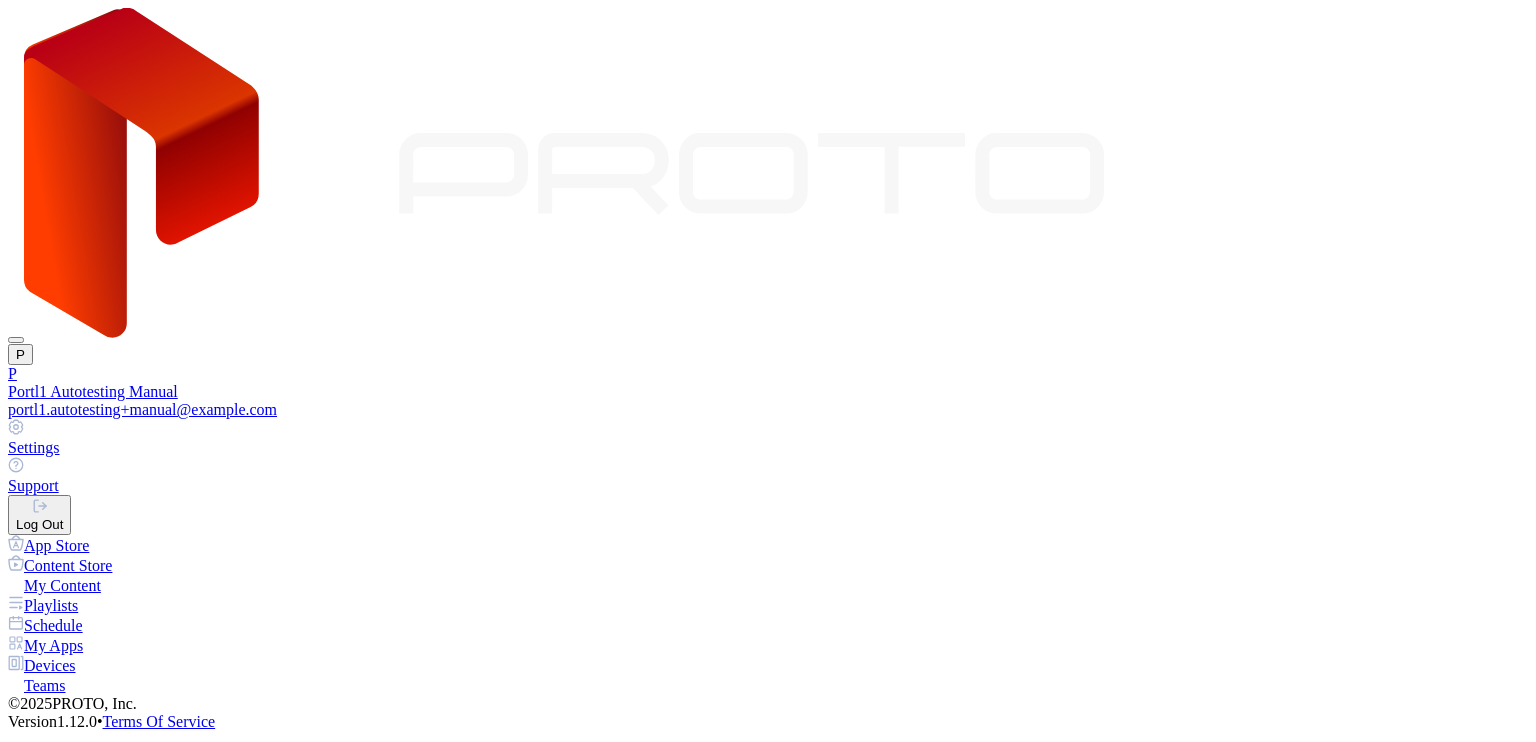 click on "Log Out" at bounding box center (39, 524) 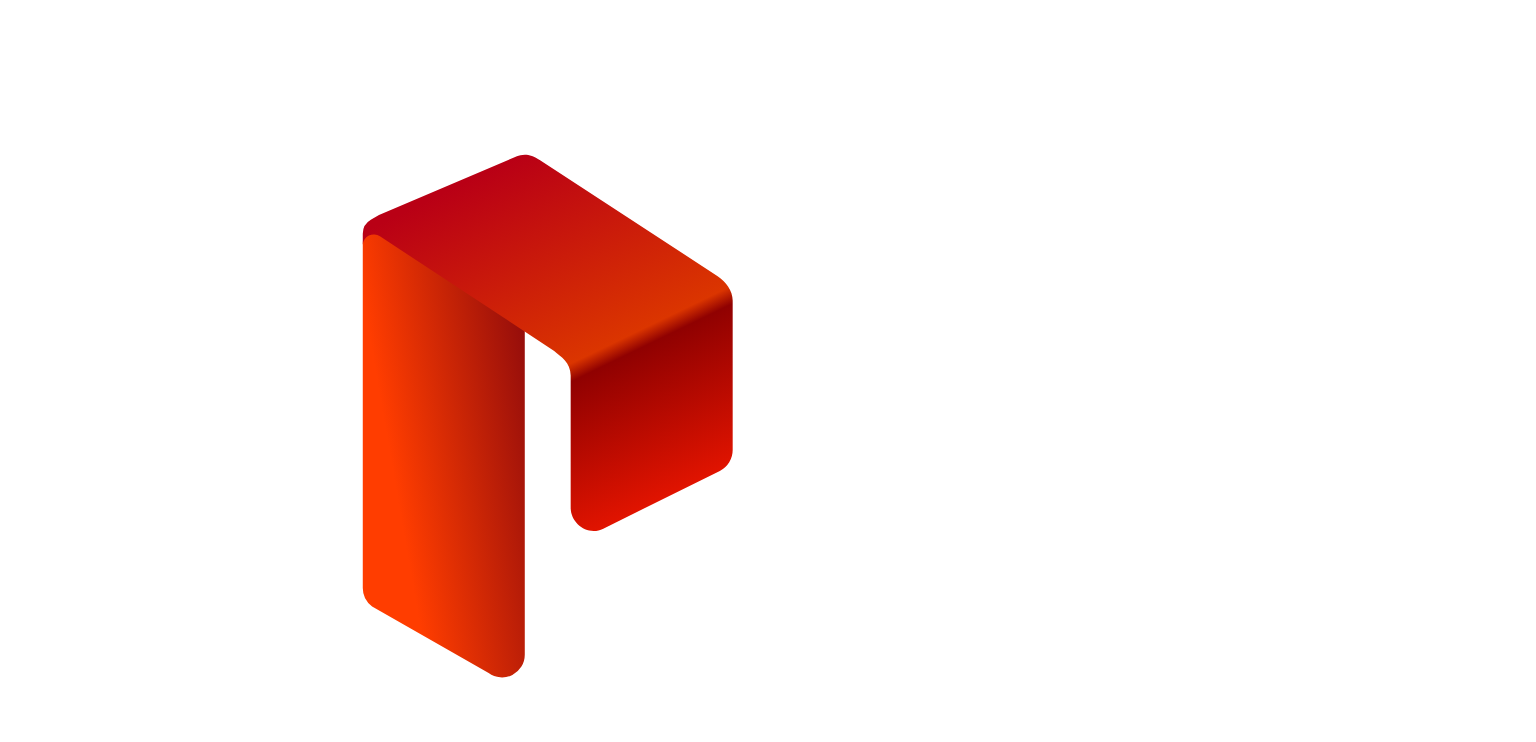 click on "**********" at bounding box center [79, 1206] 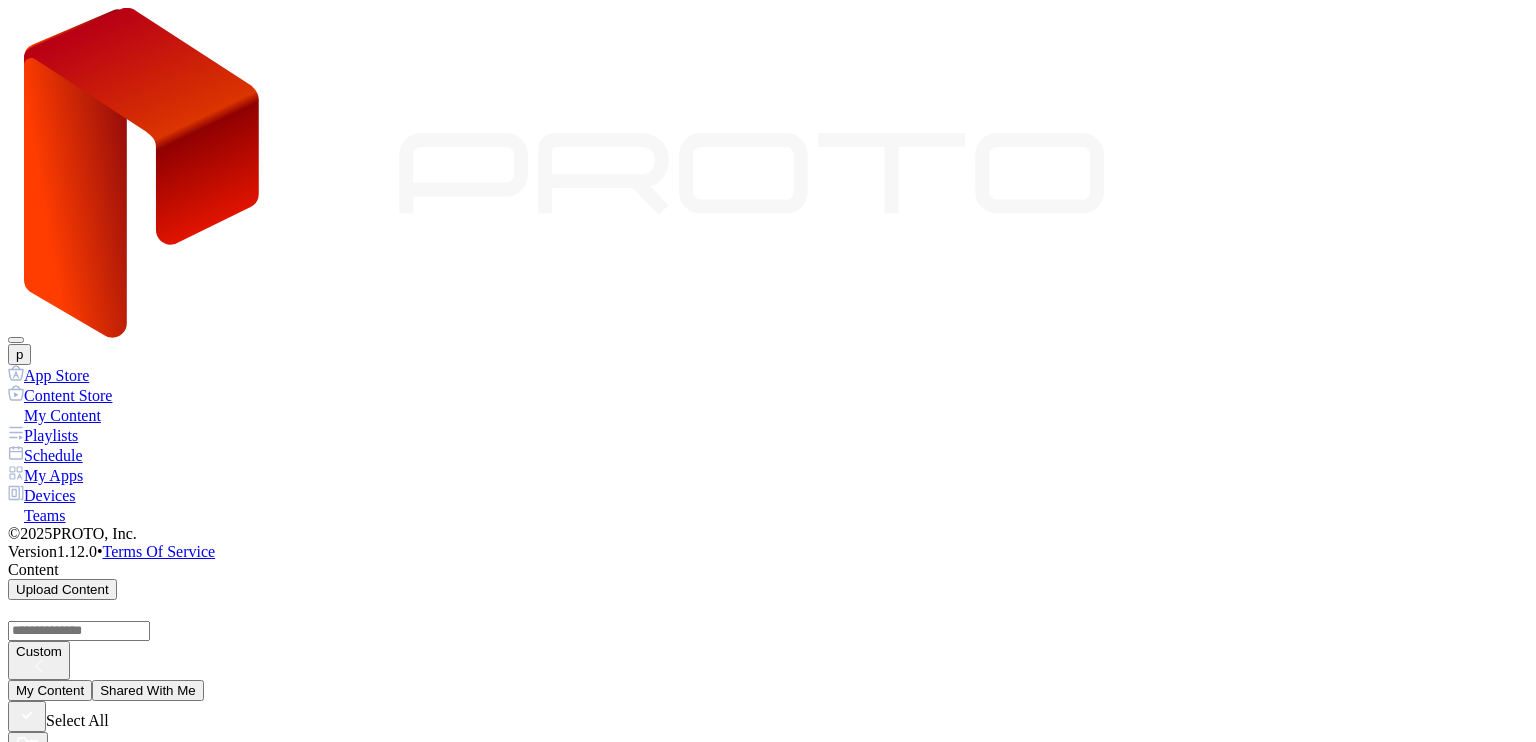 scroll, scrollTop: 0, scrollLeft: 0, axis: both 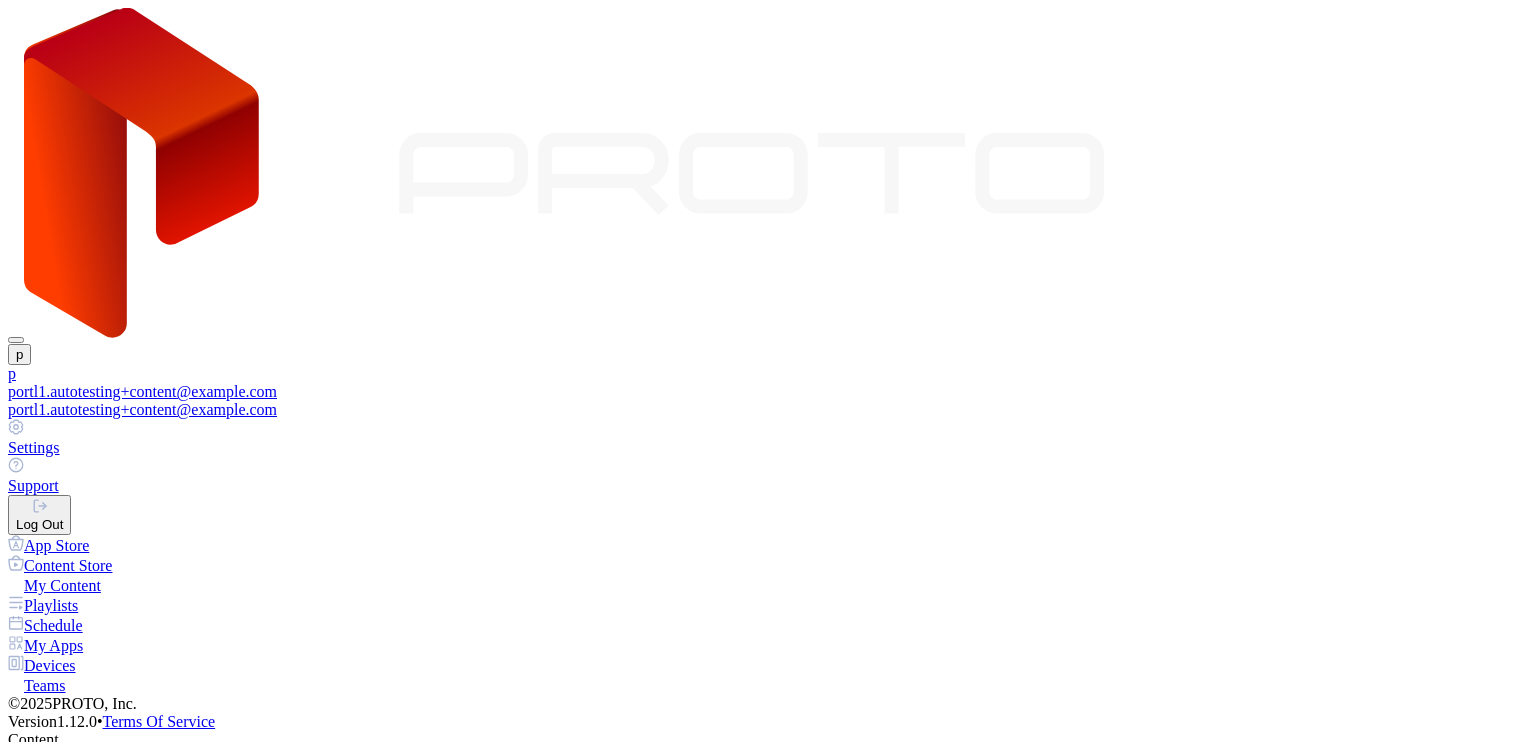 click on "Log Out" at bounding box center [39, 524] 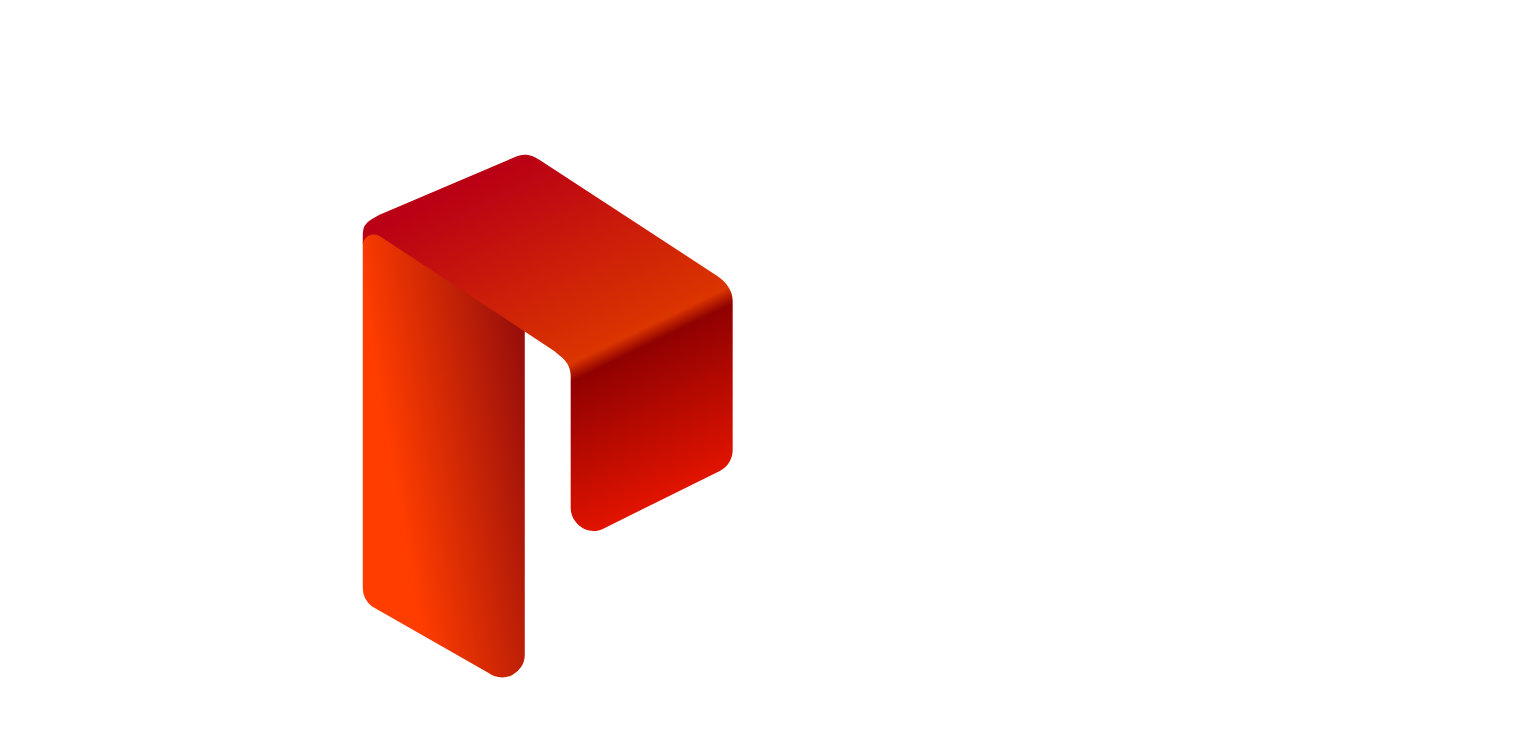click on "**********" at bounding box center [79, 1206] 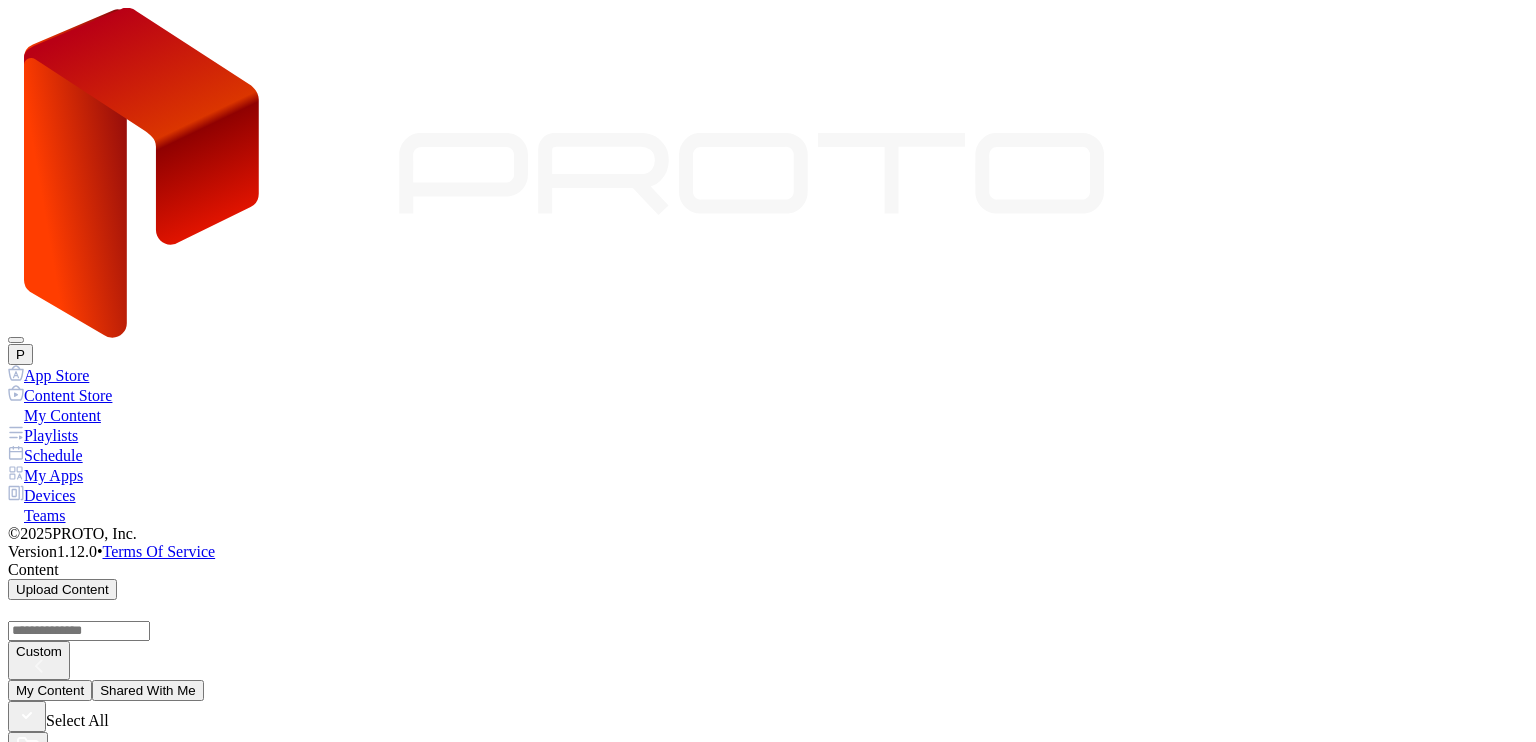 click on "Dismiss" at bounding box center [39, 26086] 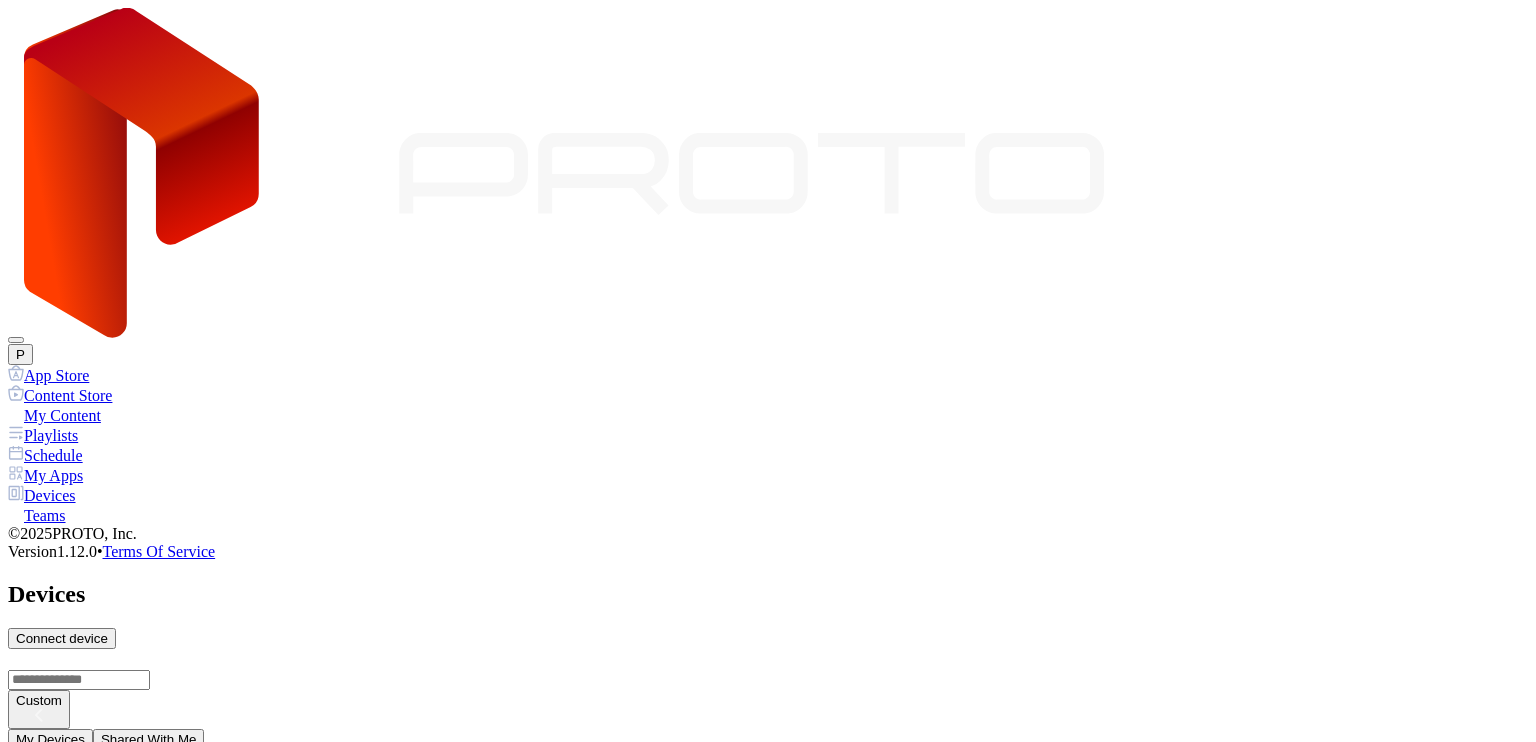 click on "Fake Device SID:  STREAM-TEST-ONLINE" at bounding box center [768, 913] 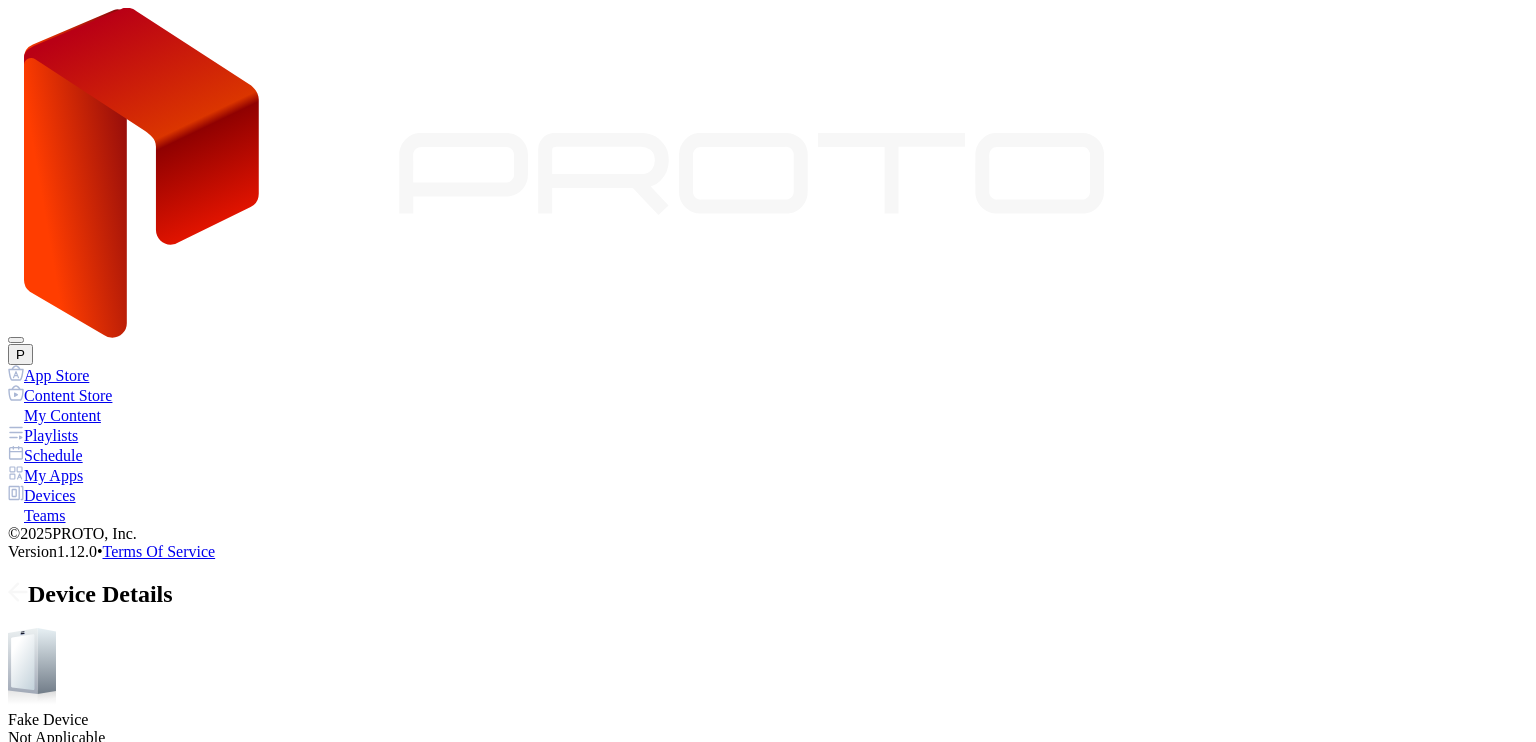 click on "Content Playlists Apps Info Settings" at bounding box center (768, 826) 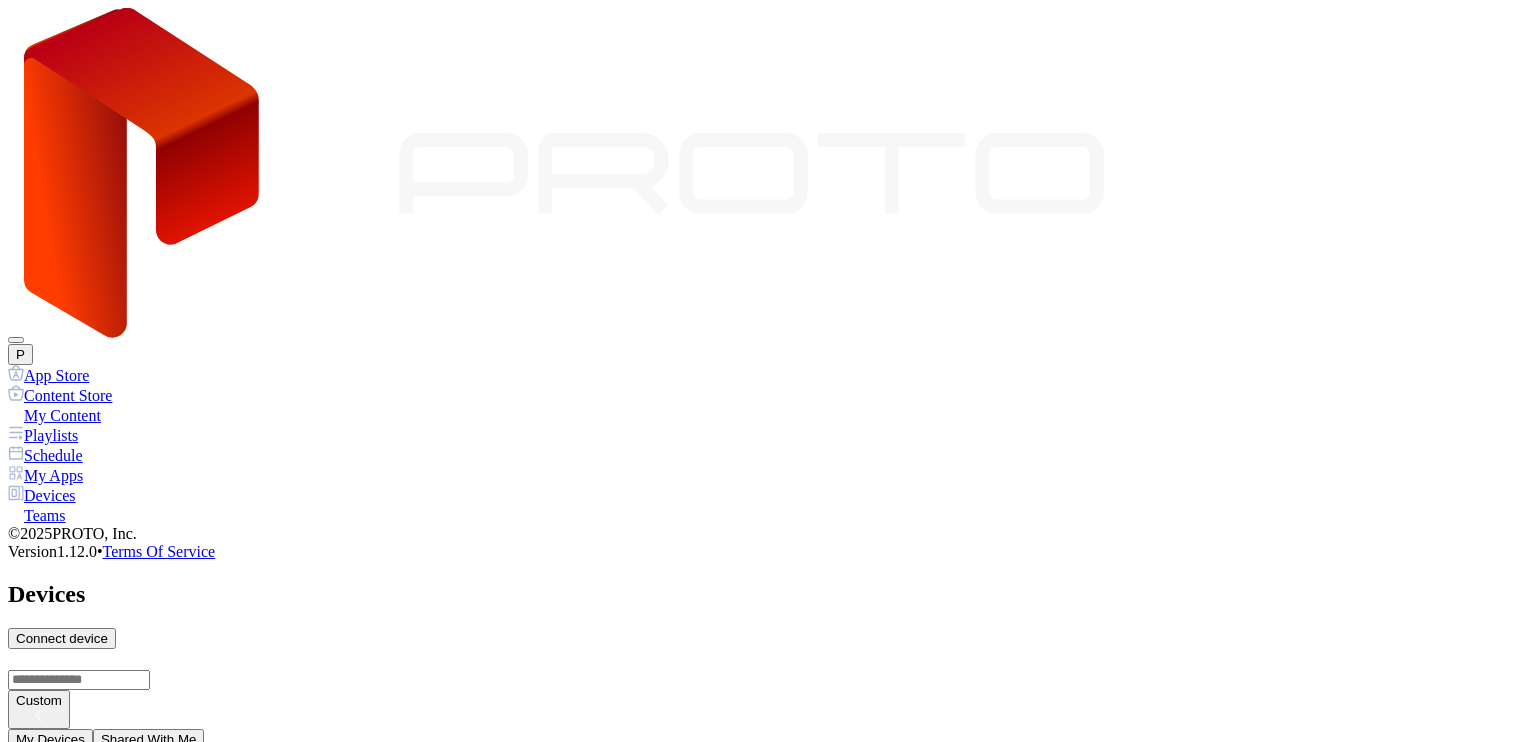 click on "Fake Device" at bounding box center (768, 946) 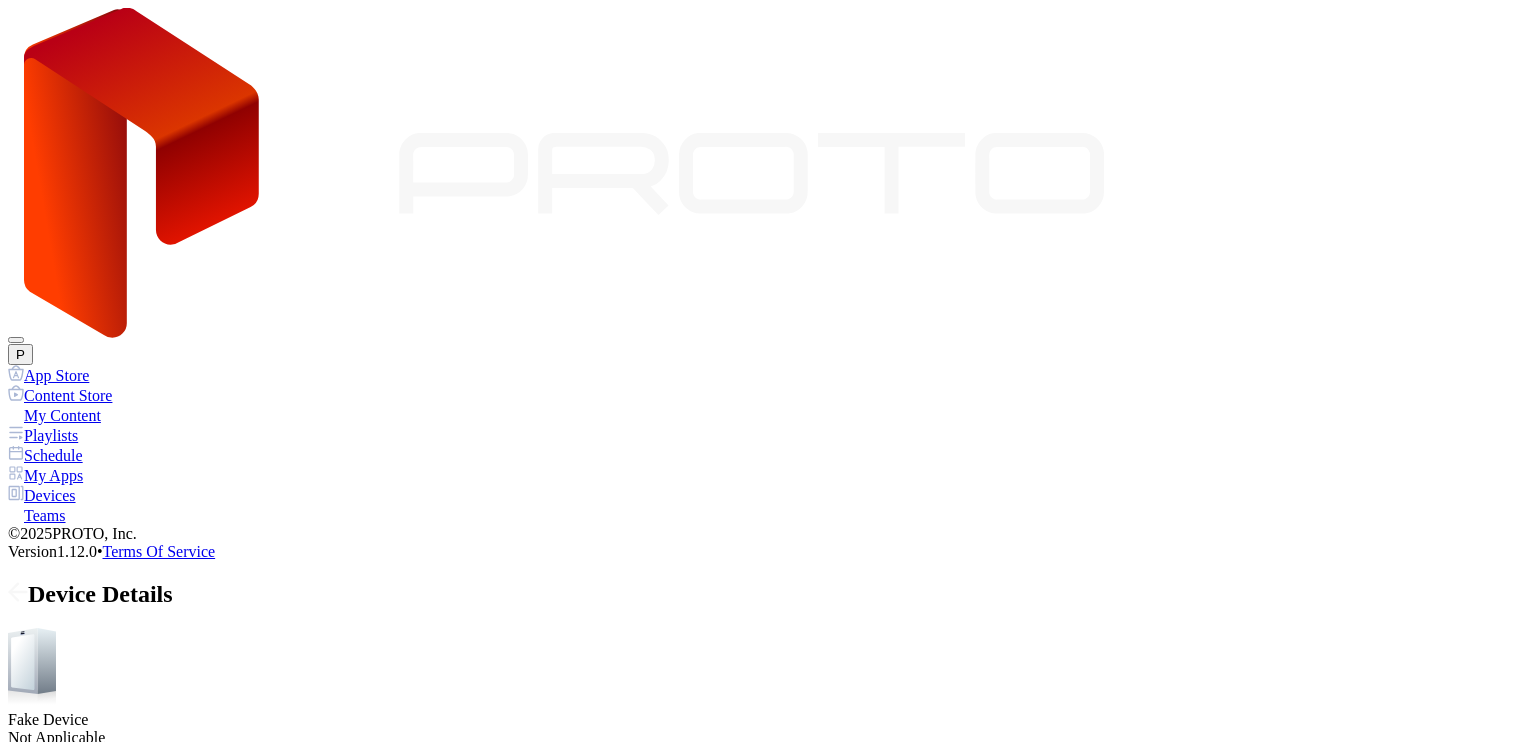click on "Content Playlists Apps Info Settings Custom Select All No content yet" at bounding box center [768, 922] 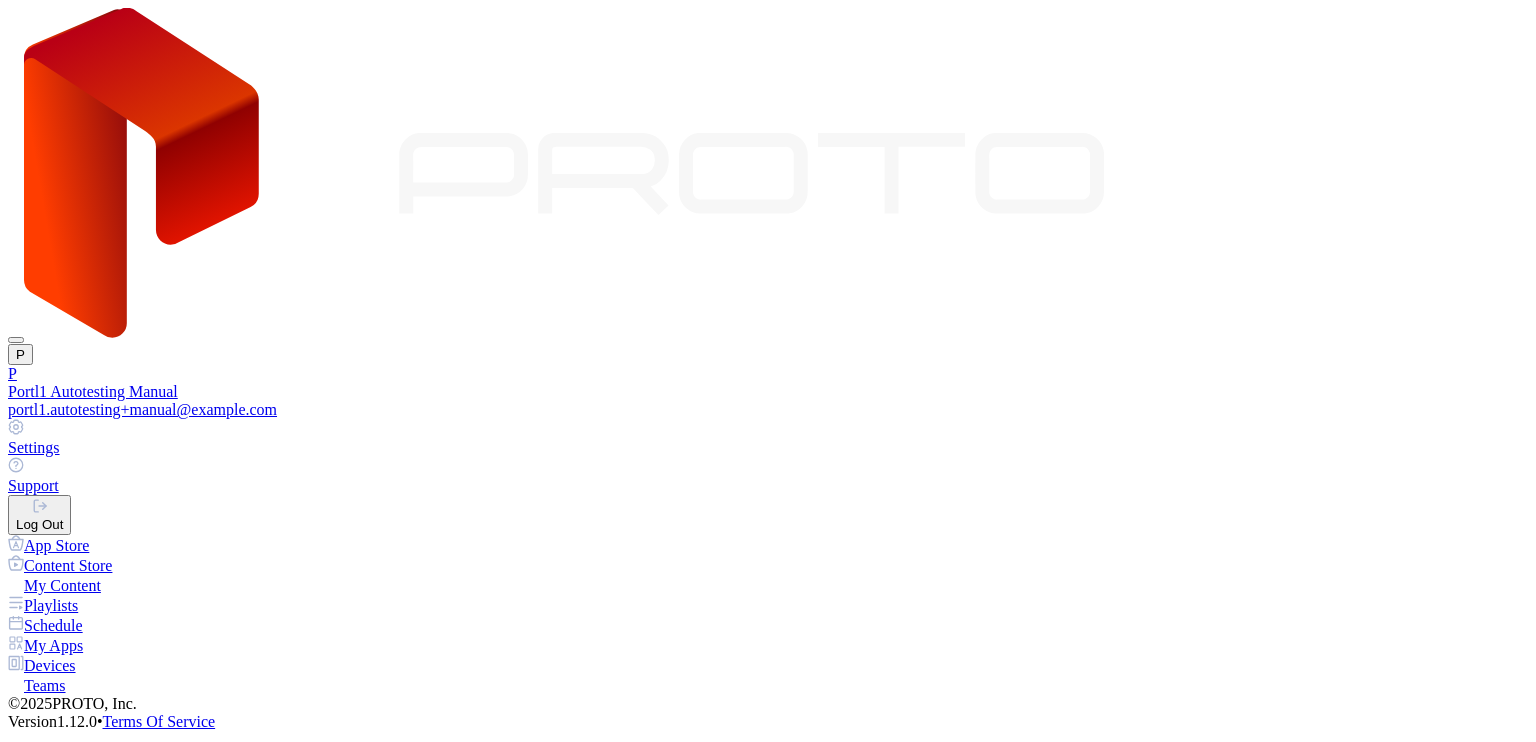 click on "Portl1 Autotesting Manual" at bounding box center [768, 392] 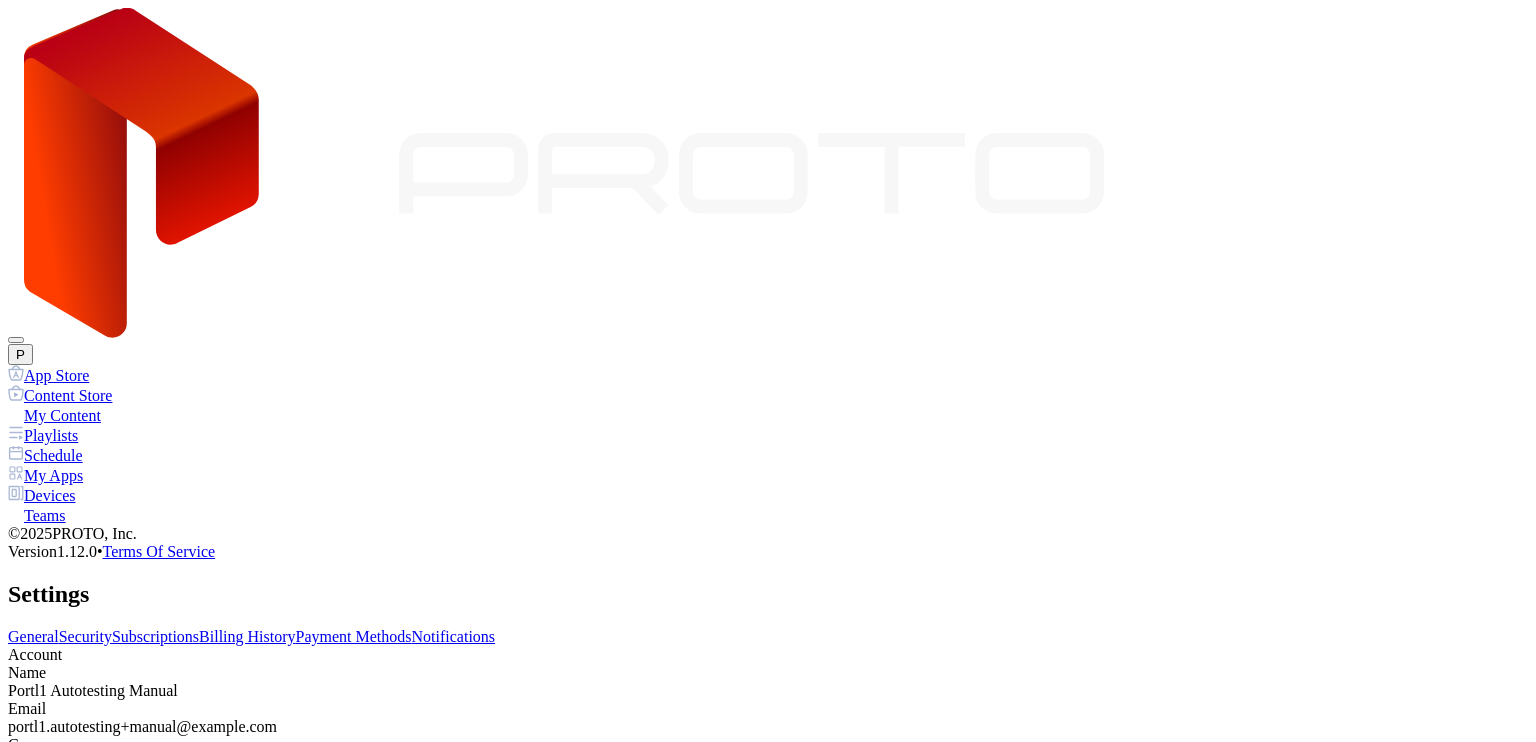 click on "P" at bounding box center (20, 354) 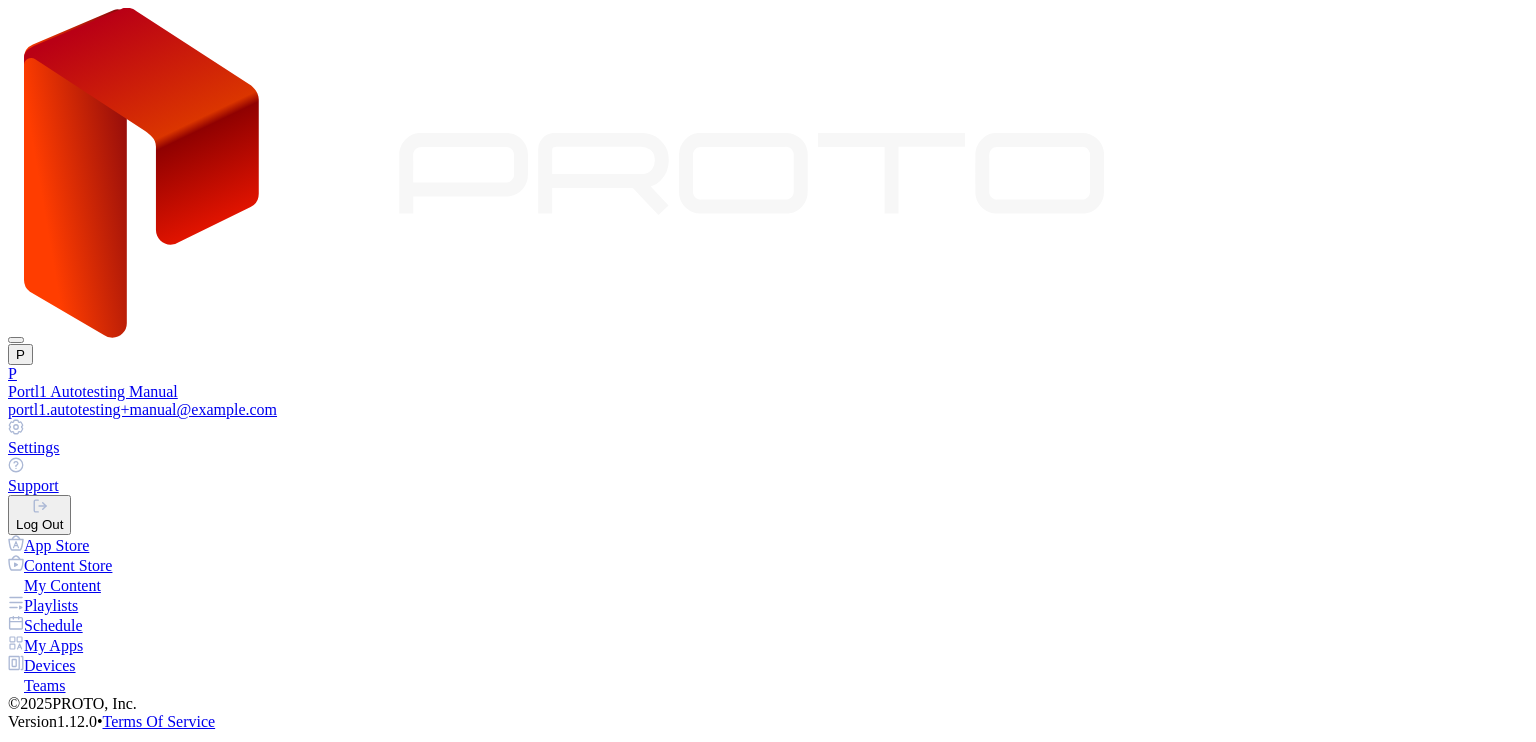click on "Log Out" at bounding box center (39, 515) 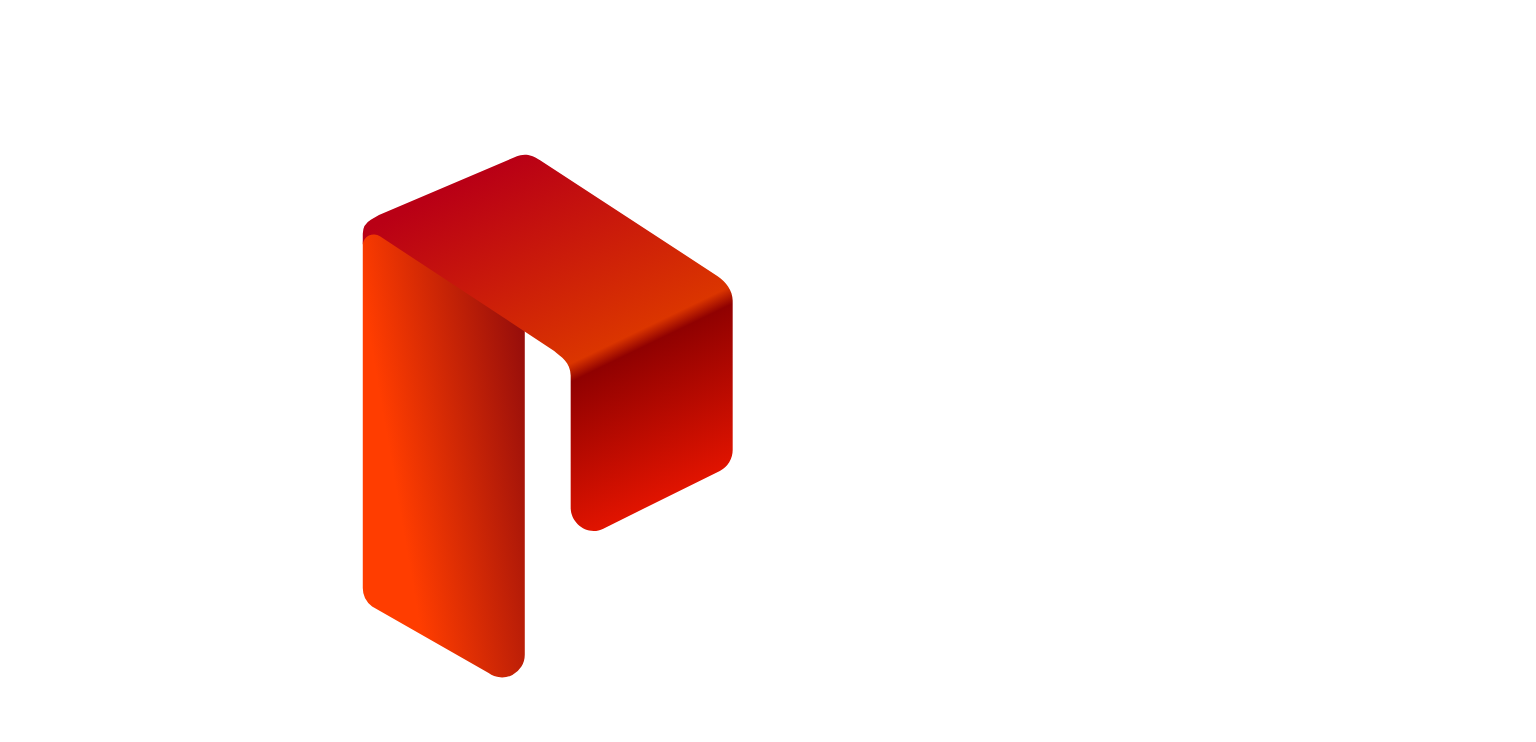 click on "**********" at bounding box center [79, 1206] 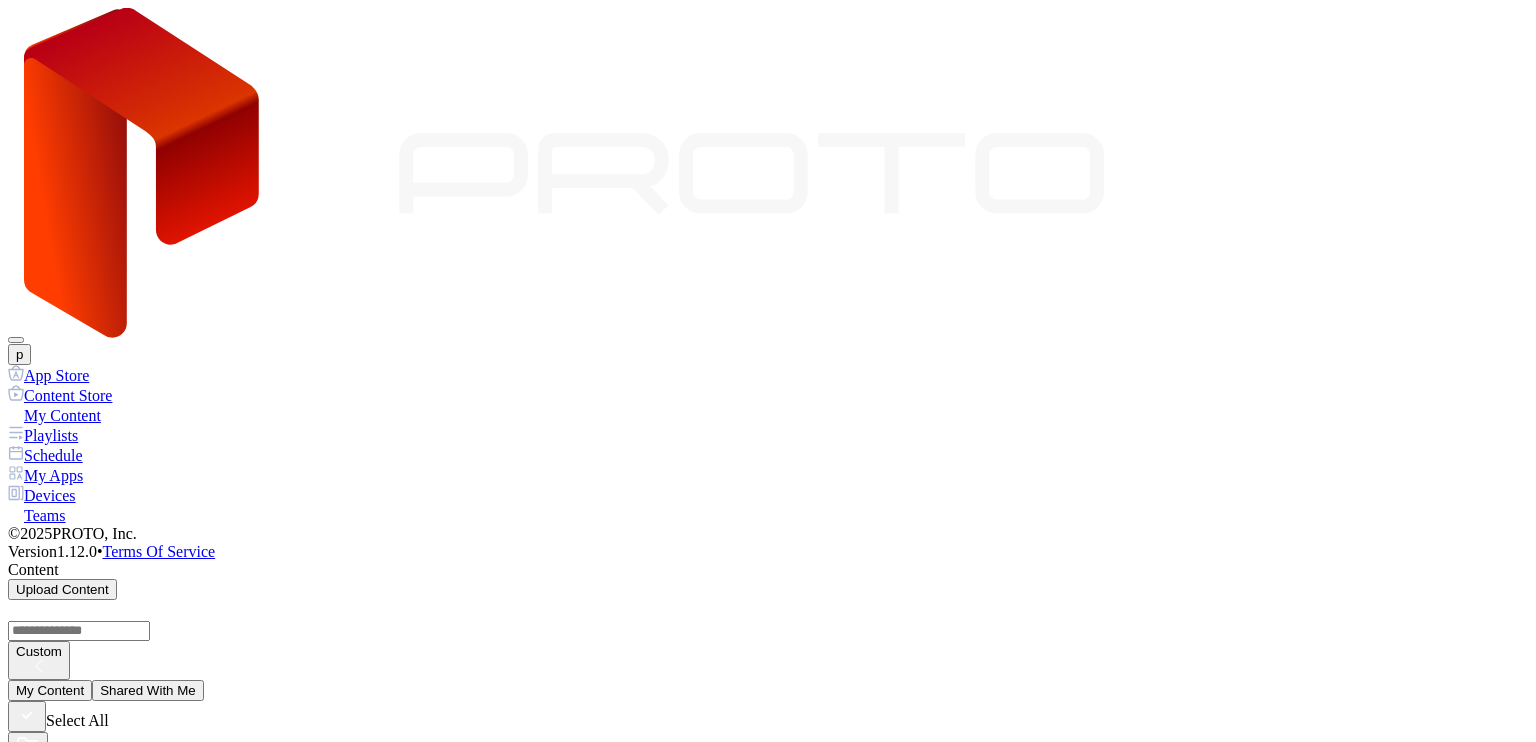 click on "Playlists" at bounding box center [768, 435] 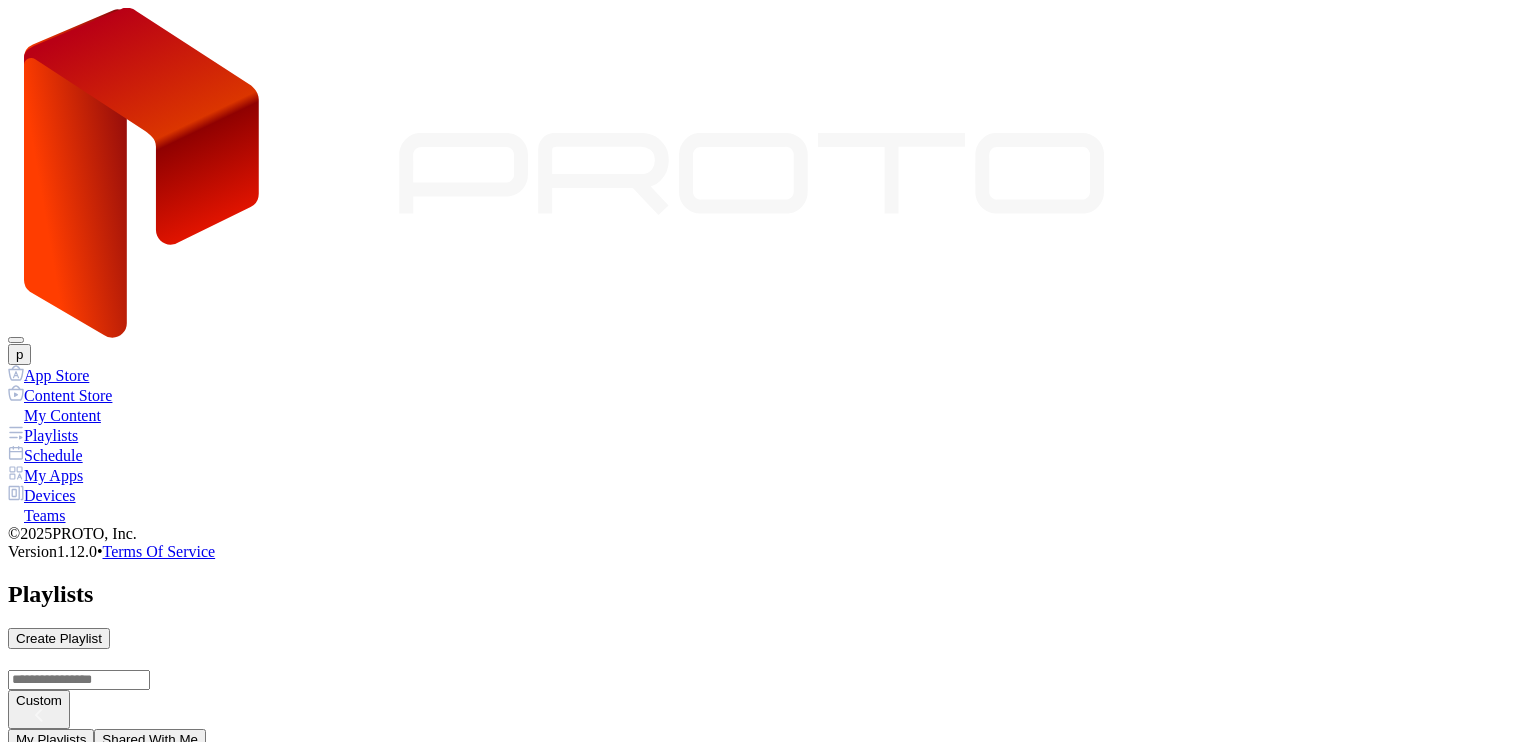 click on "Devices" at bounding box center [768, 495] 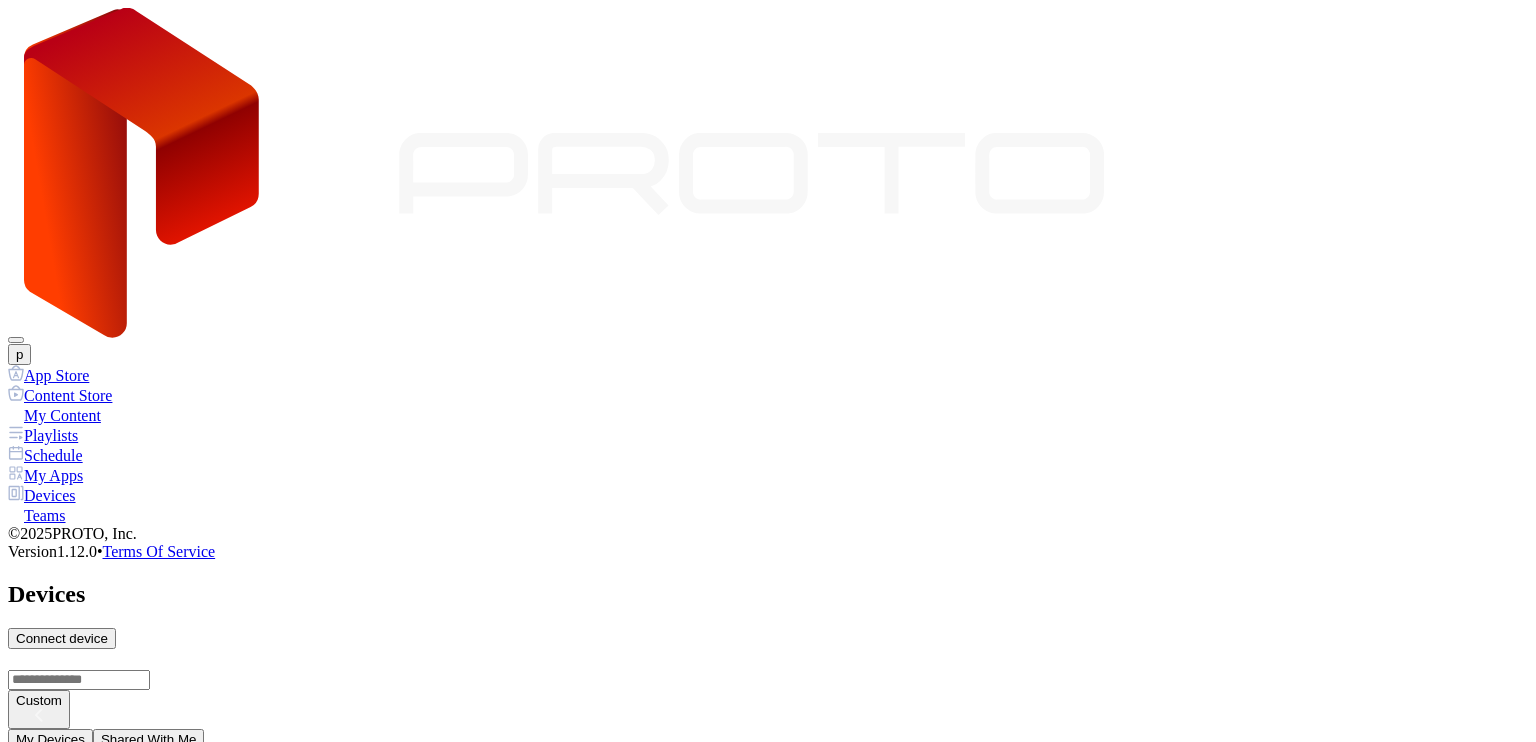 click on "Teams" at bounding box center (768, 515) 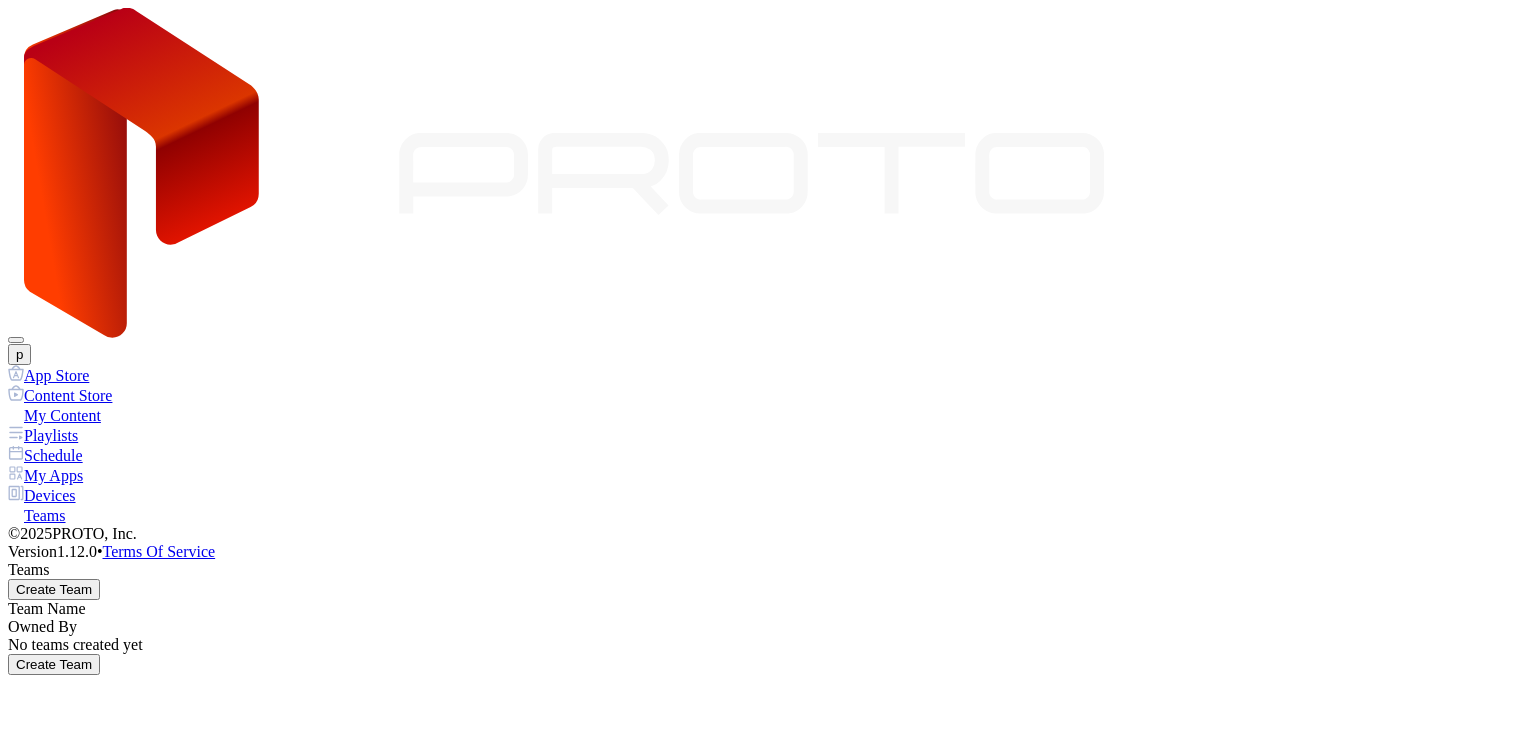 click on "p" at bounding box center [19, 354] 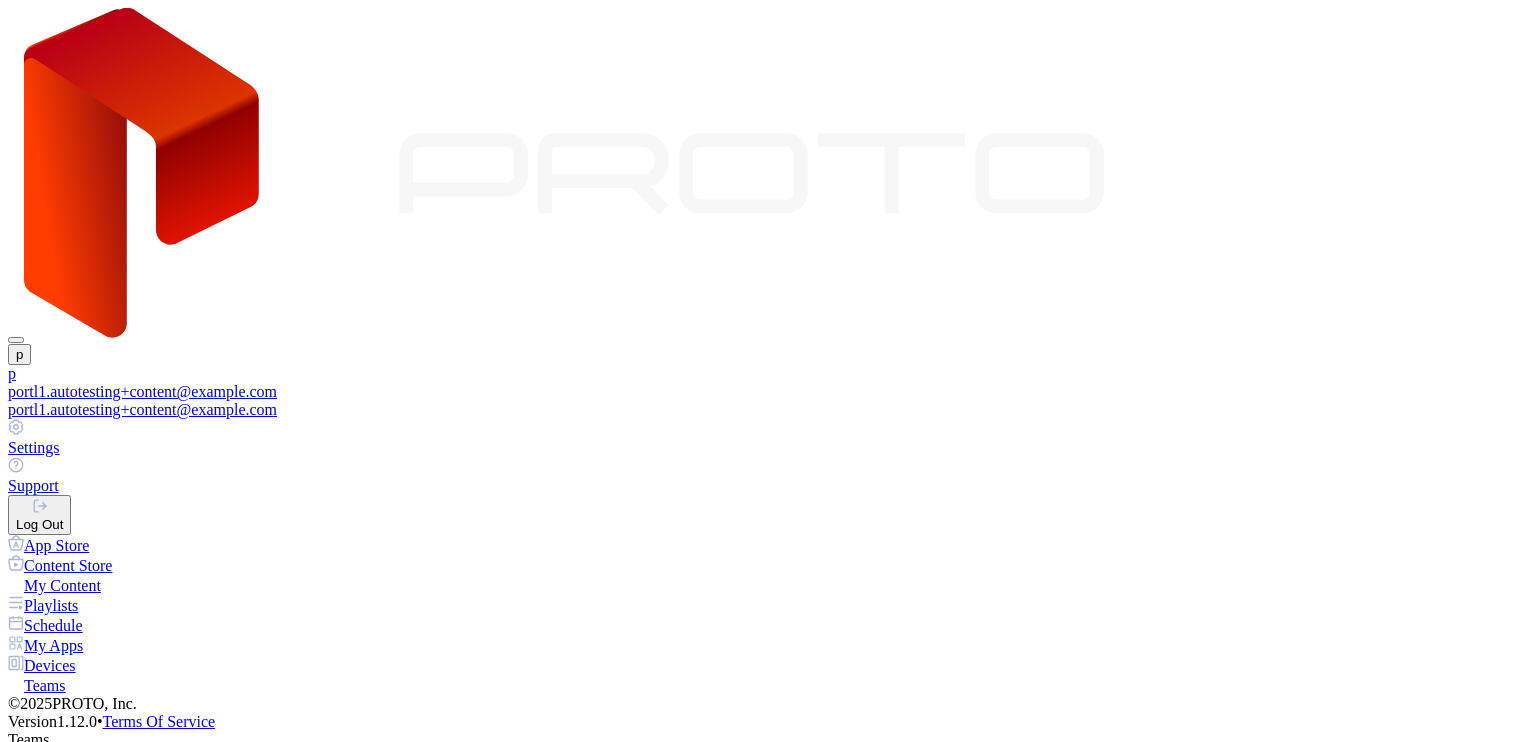 click on "portl1.autotesting+content@example.com" at bounding box center (768, 392) 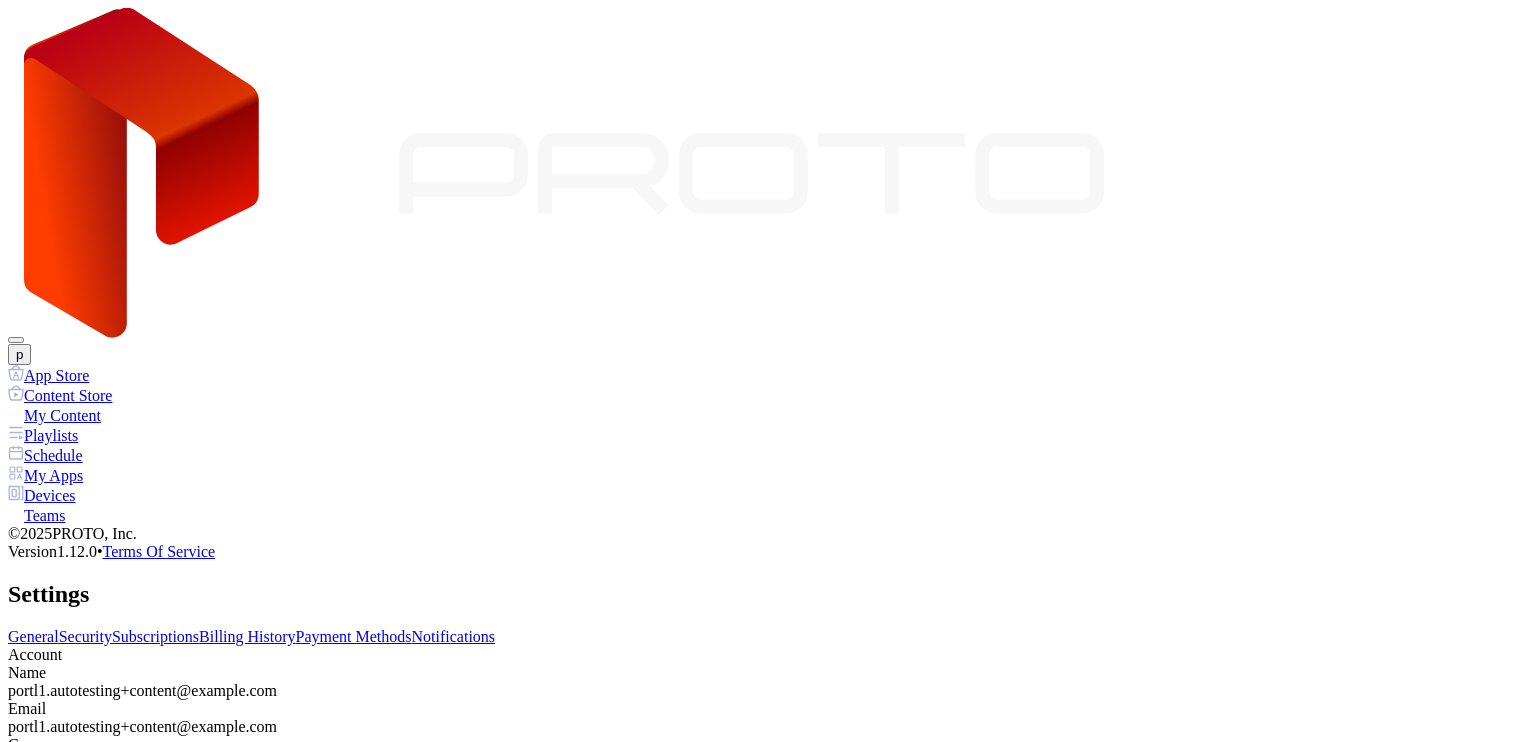 click on "Subscriptions" at bounding box center (155, 636) 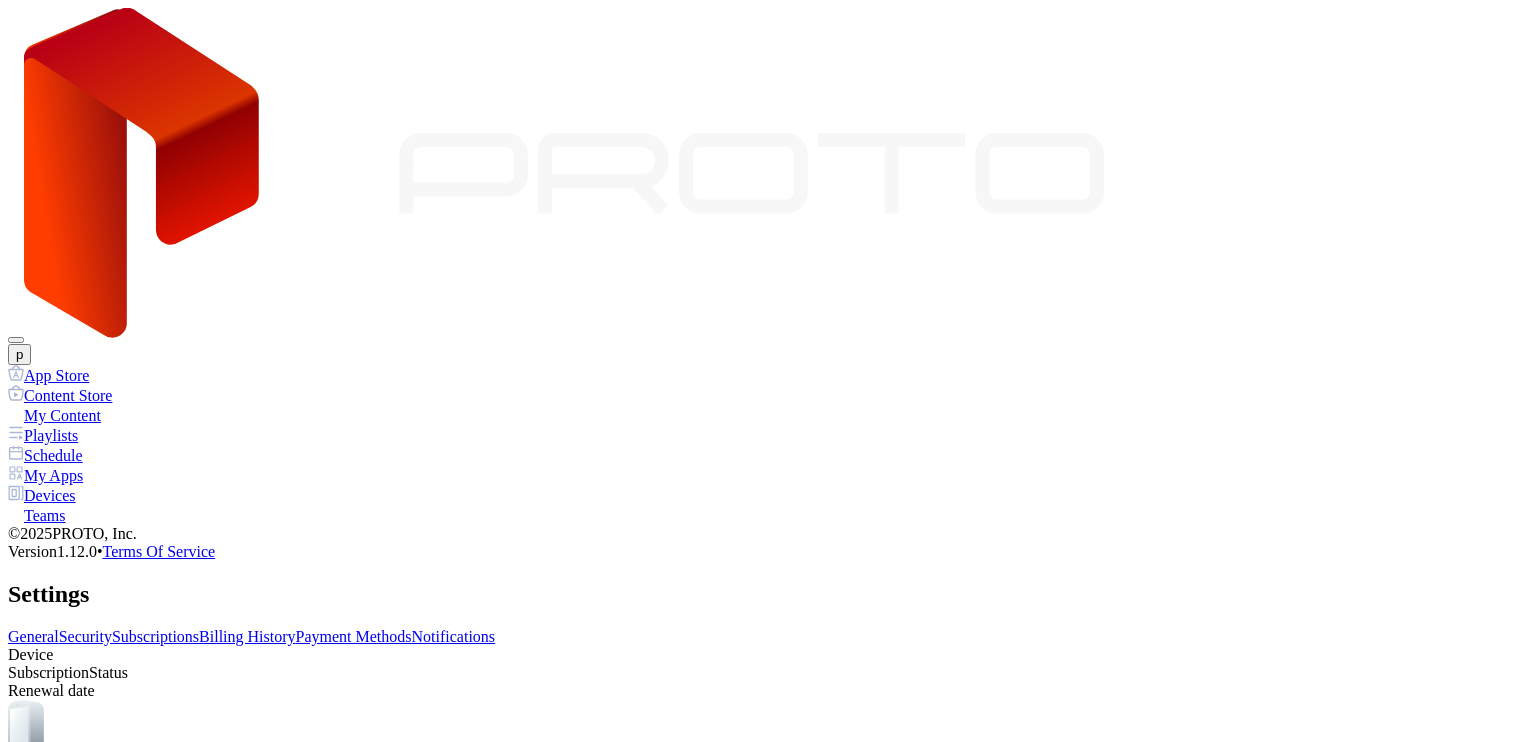 click on "Billing History" at bounding box center [247, 636] 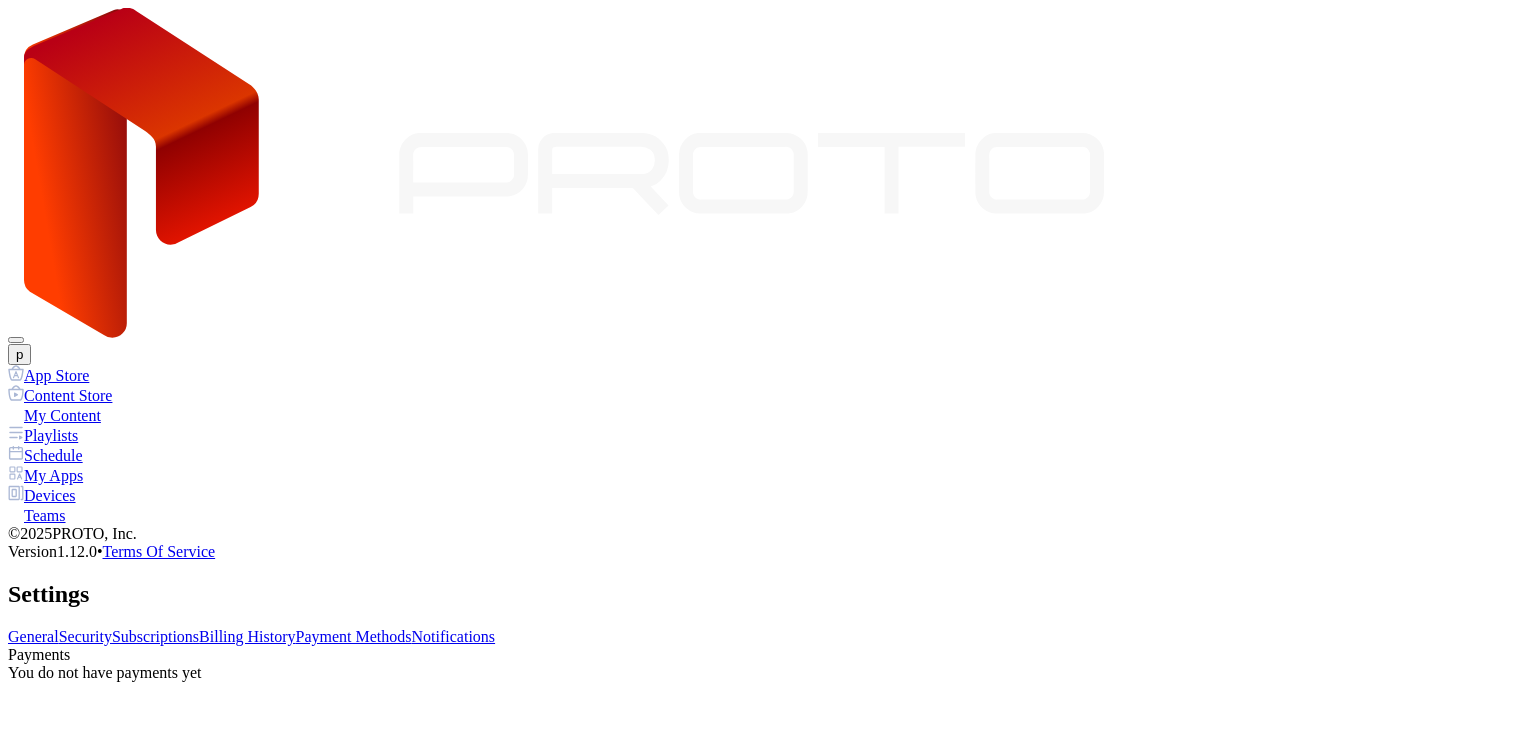 click on "Payment Methods" at bounding box center [354, 636] 